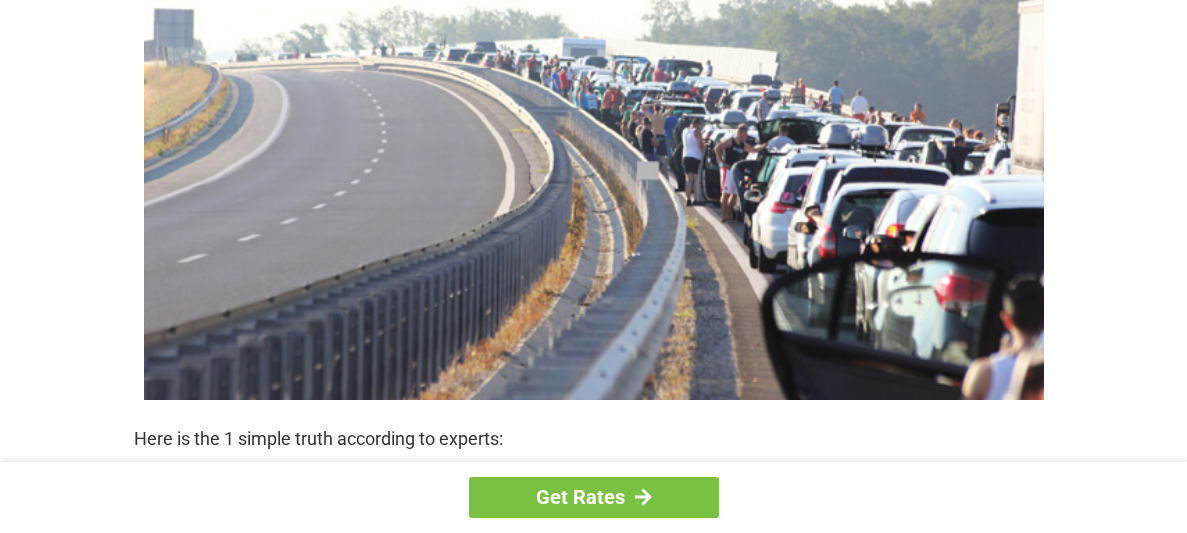 scroll, scrollTop: 373, scrollLeft: 0, axis: vertical 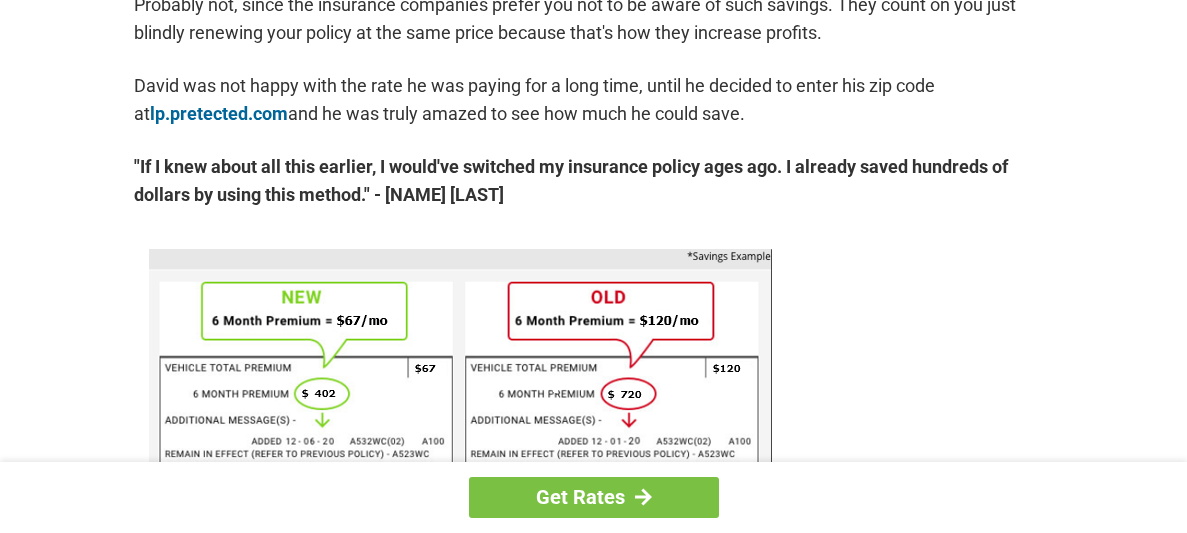 click on ""If I knew about all this earlier, I would've switched my insurance policy ages ago. I already saved hundreds of dollars by using this method." - [NAME] [LAST]" at bounding box center [594, 181] 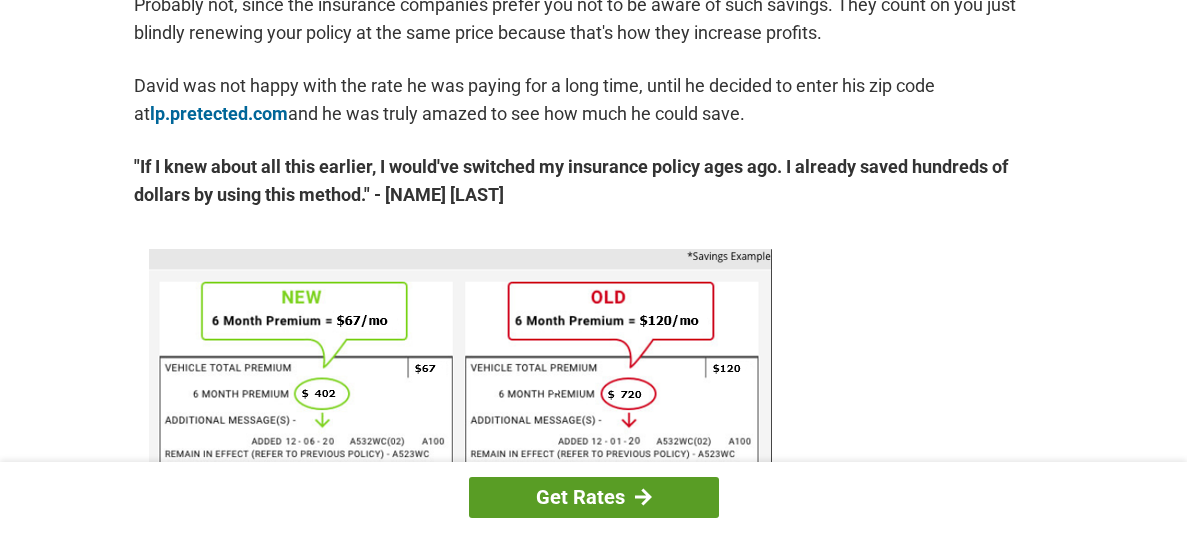 click on "Get Rates" at bounding box center [594, 497] 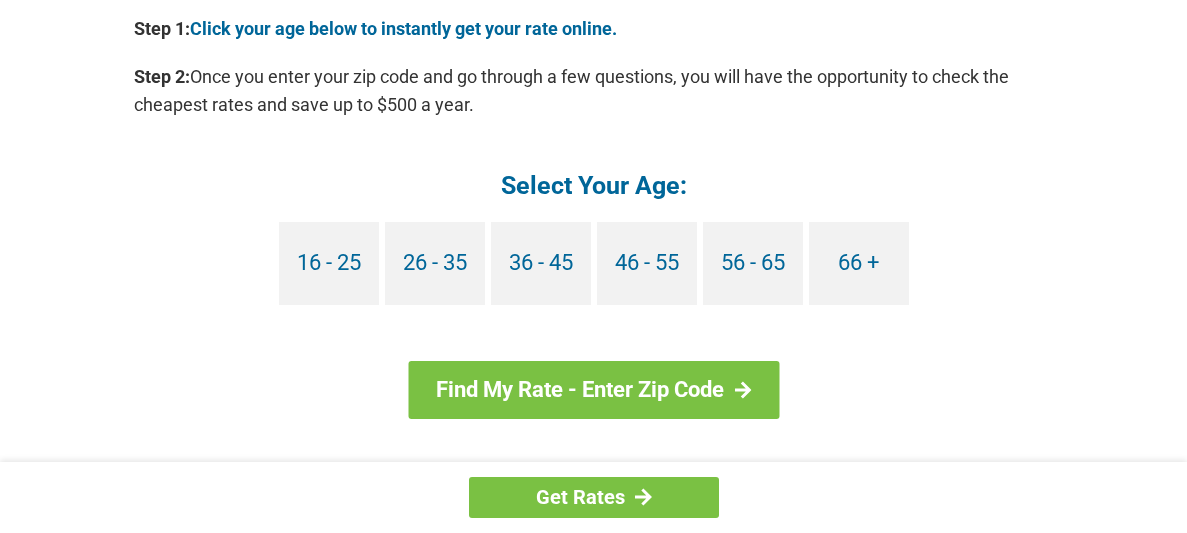 scroll, scrollTop: 1897, scrollLeft: 0, axis: vertical 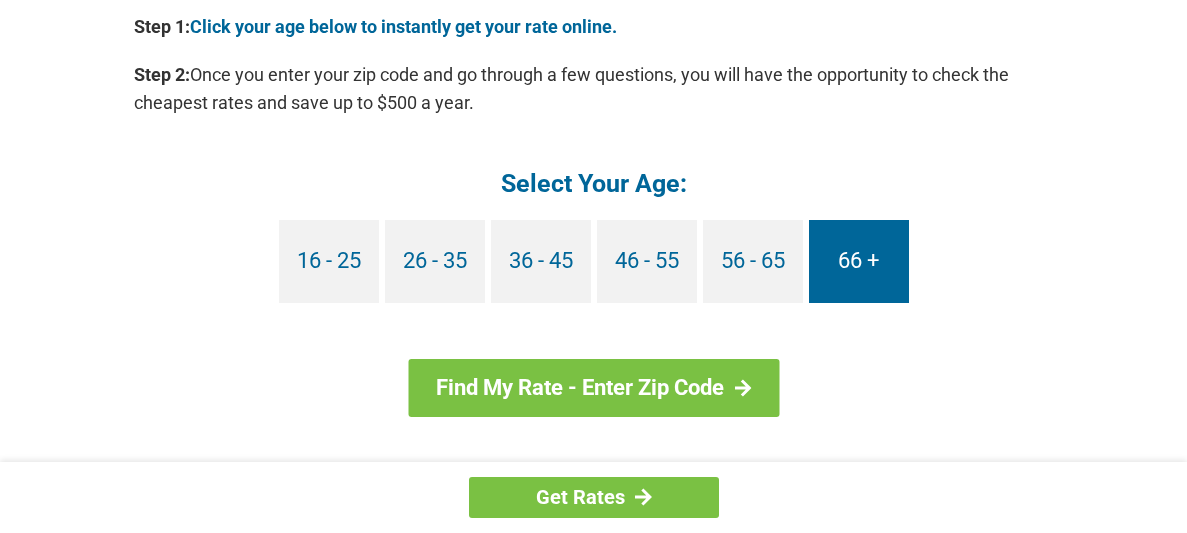 click on "66 +" at bounding box center (859, 261) 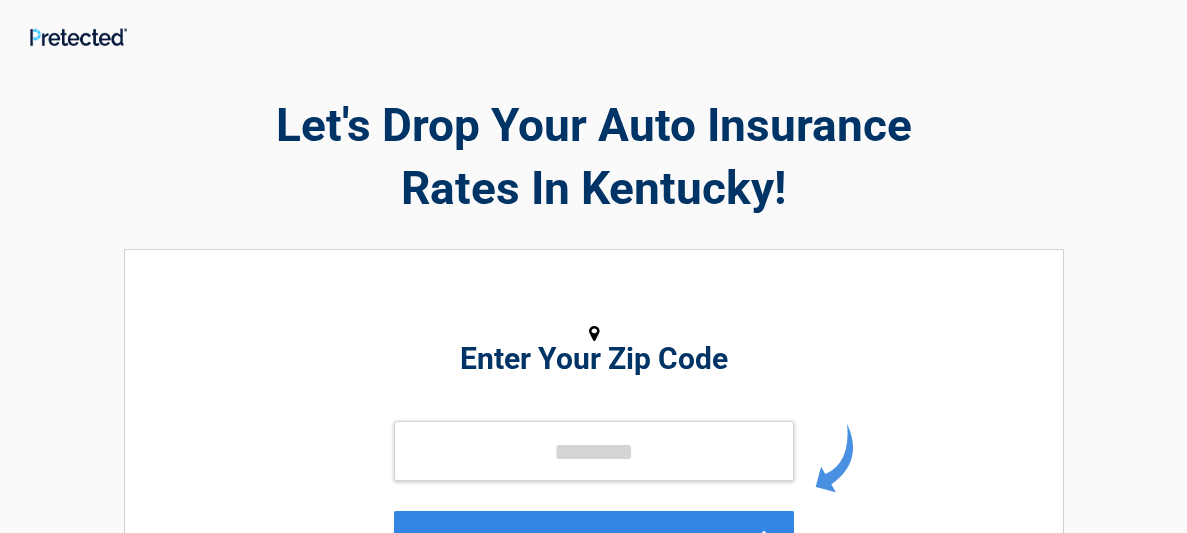 scroll, scrollTop: 0, scrollLeft: 0, axis: both 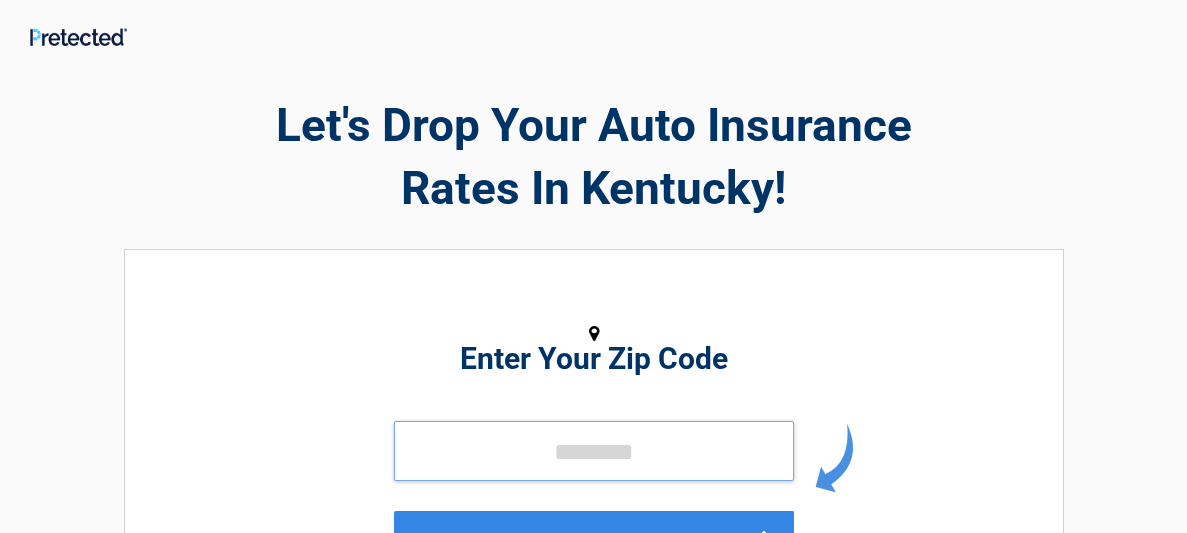 click at bounding box center [594, 451] 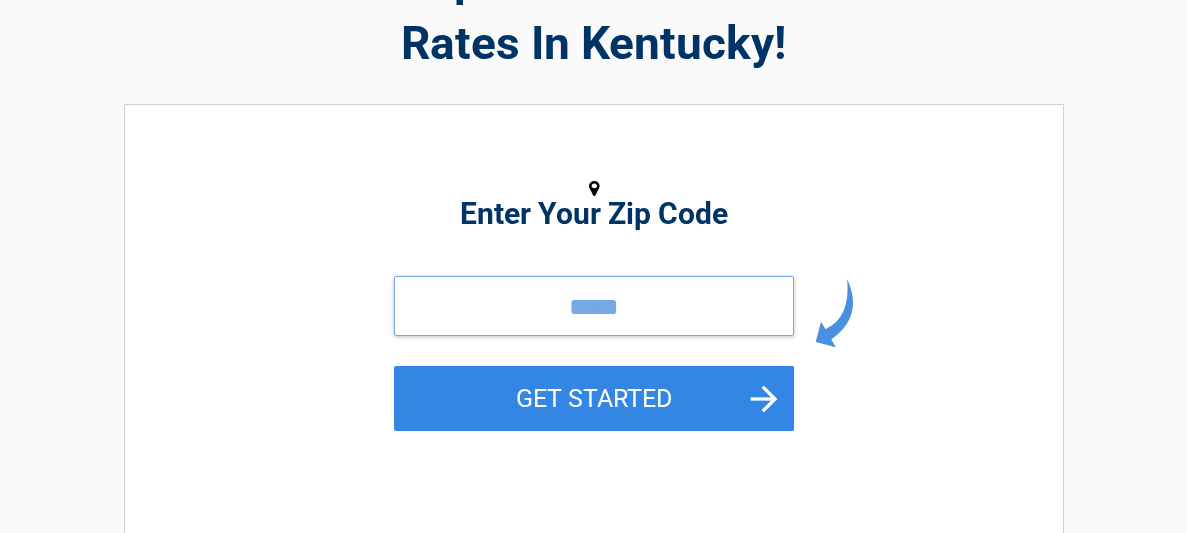 scroll, scrollTop: 155, scrollLeft: 0, axis: vertical 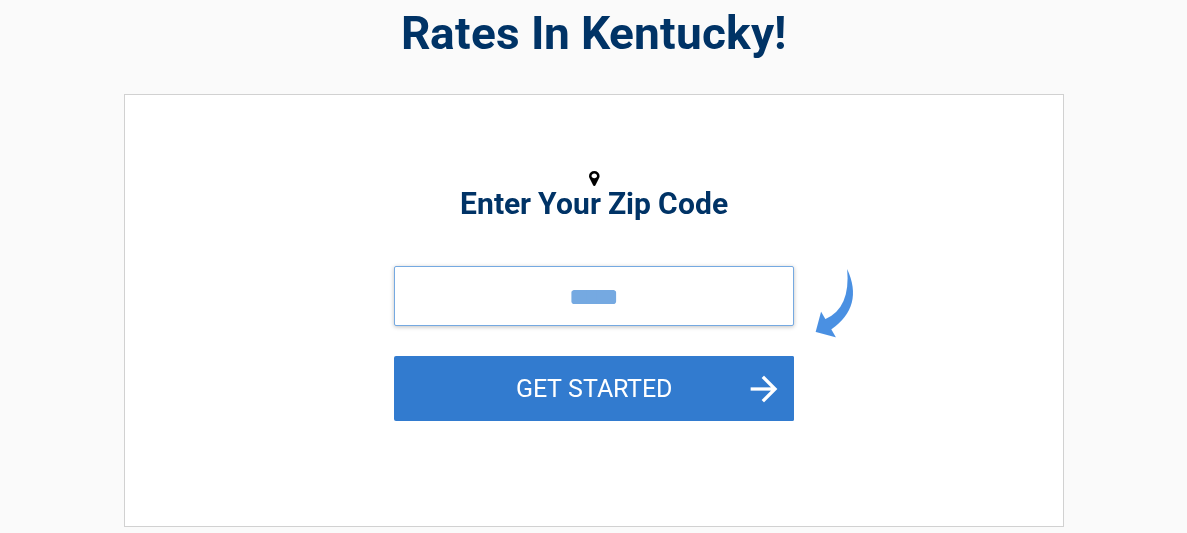 type on "*****" 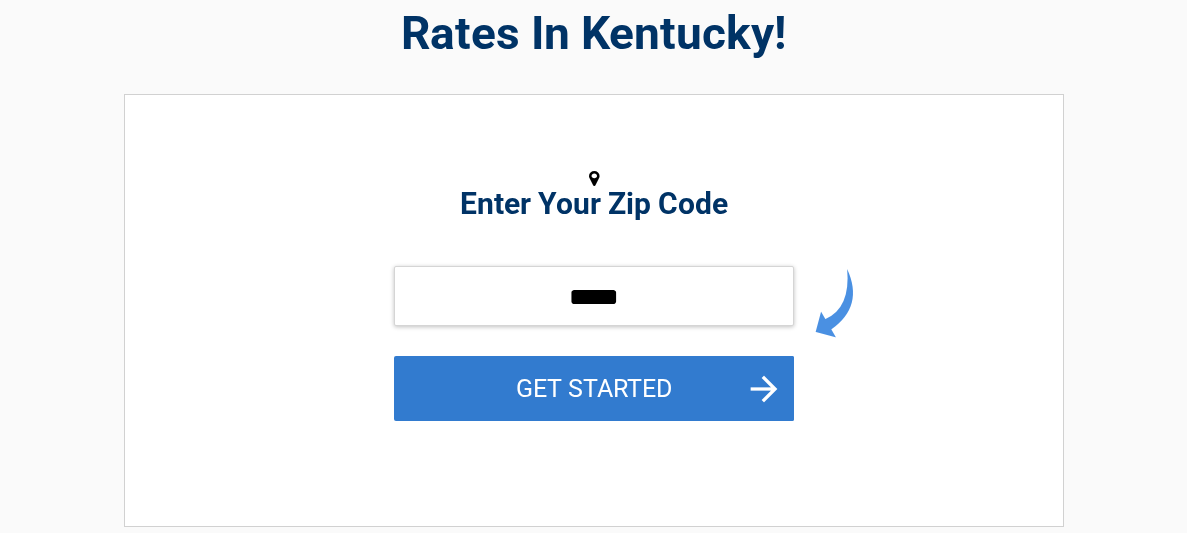 click on "GET STARTED" at bounding box center (594, 388) 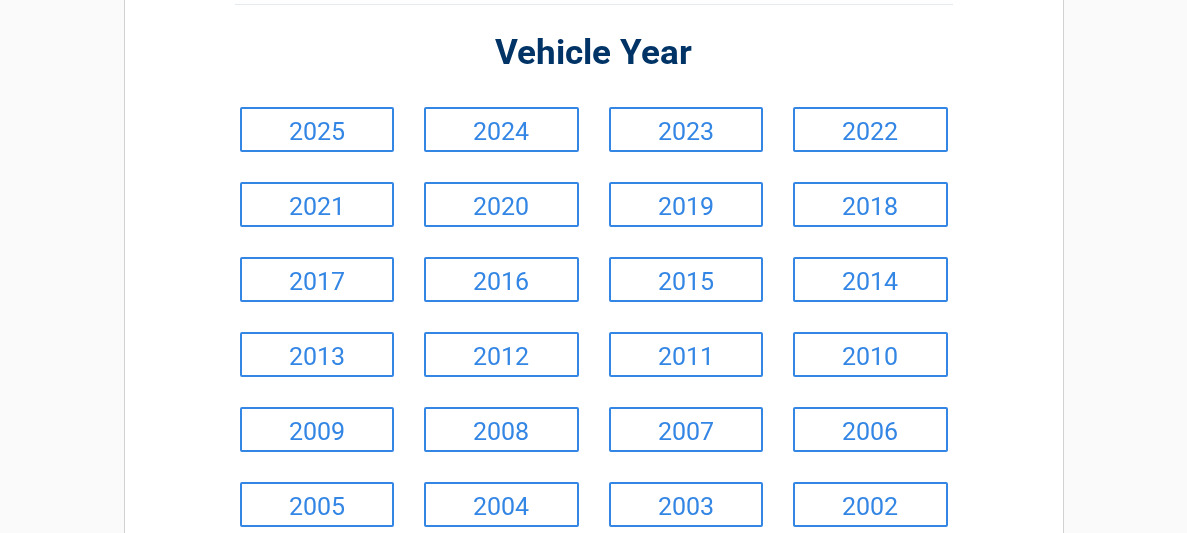 scroll, scrollTop: 0, scrollLeft: 0, axis: both 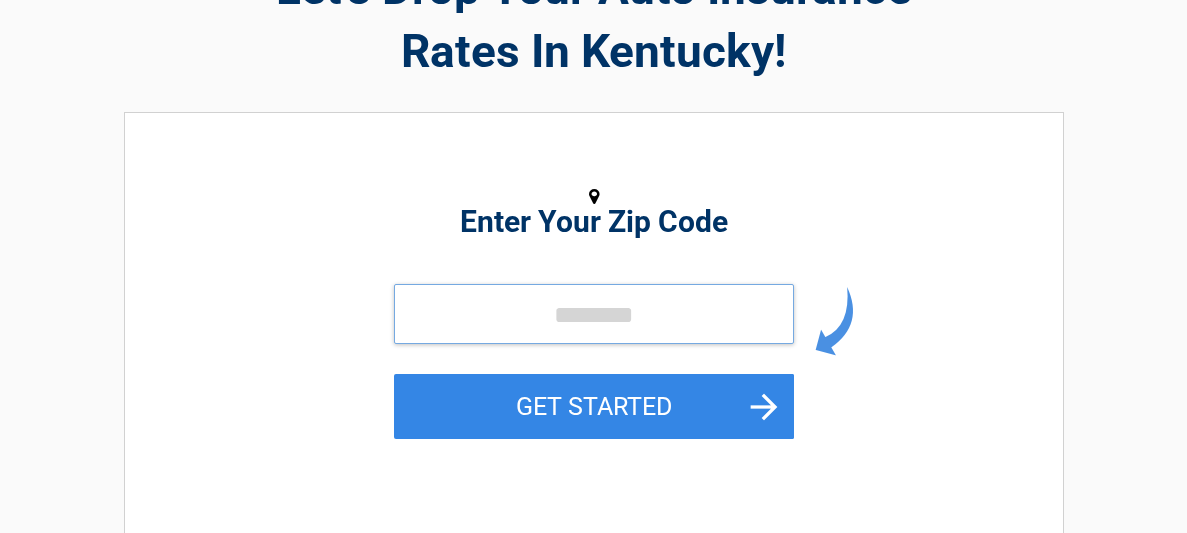 click at bounding box center [594, 314] 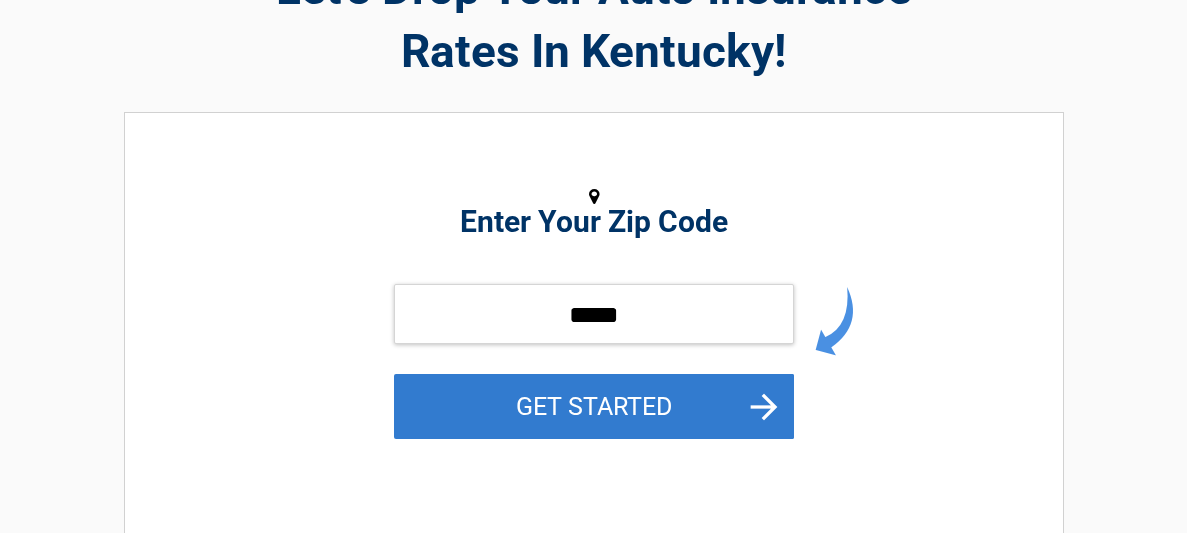 click on "GET STARTED" at bounding box center [594, 406] 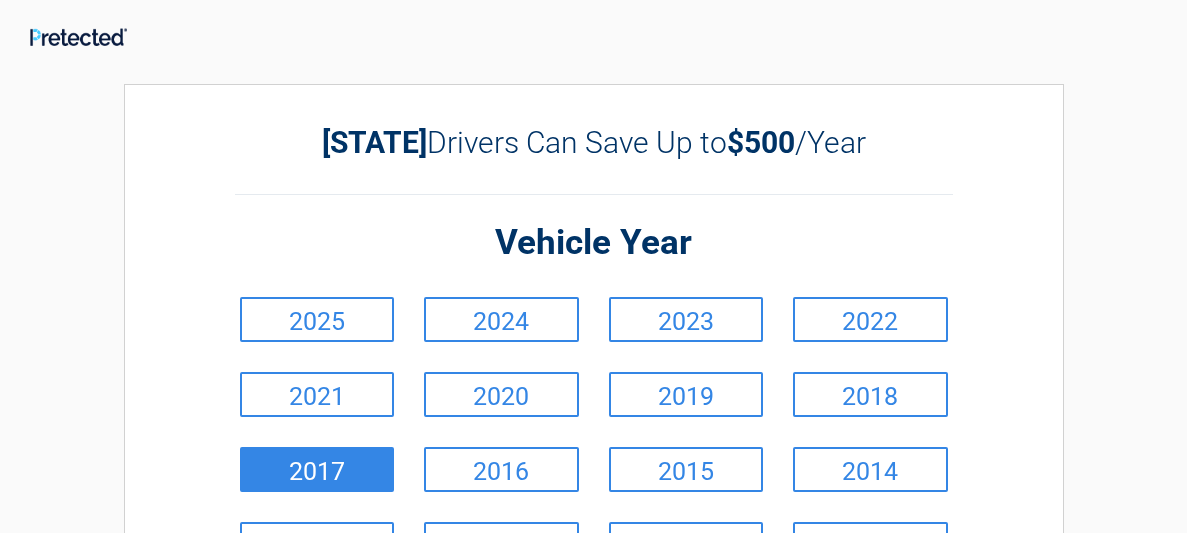 click on "2017" at bounding box center [317, 469] 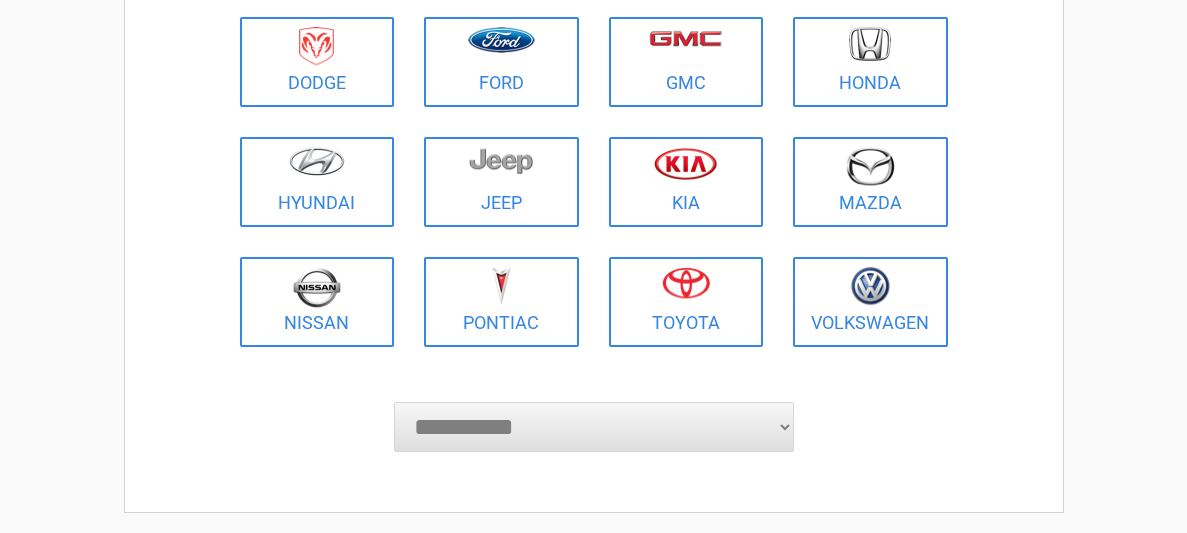 scroll, scrollTop: 377, scrollLeft: 0, axis: vertical 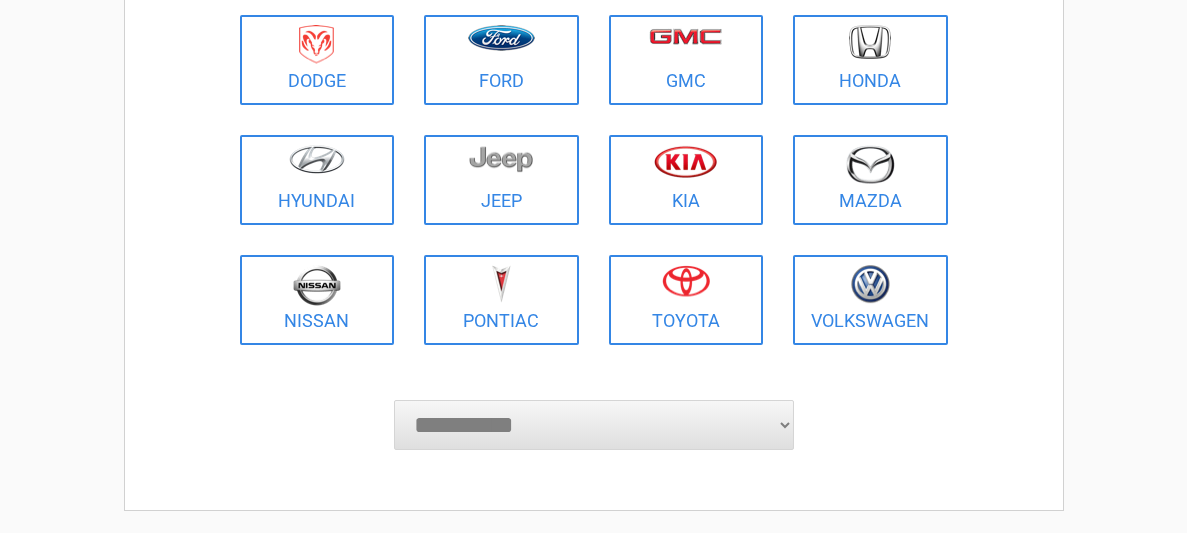 click on "**********" at bounding box center (594, 425) 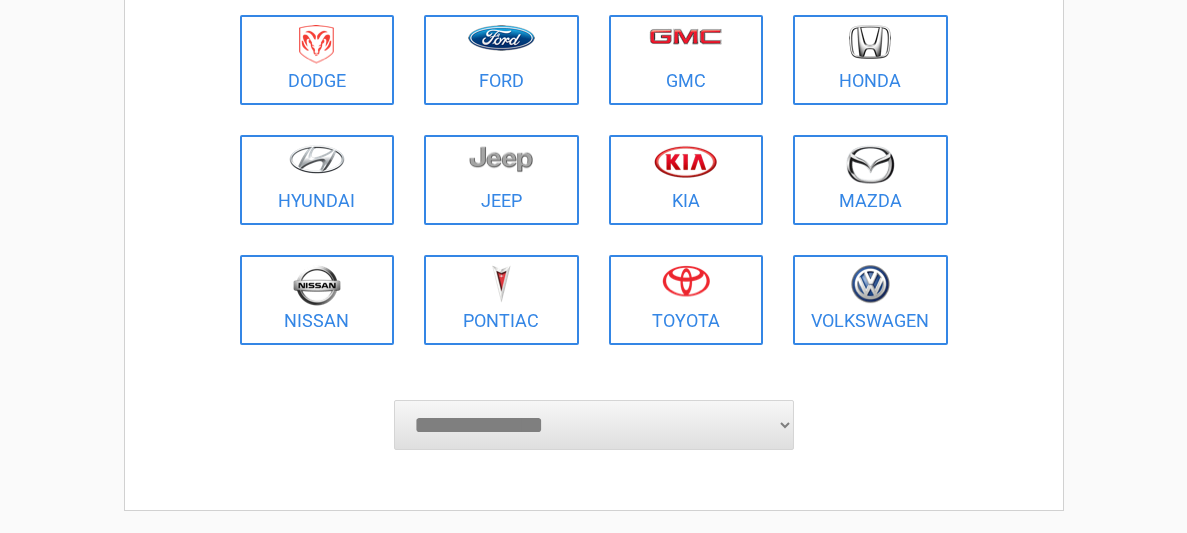 click on "**********" at bounding box center [594, 425] 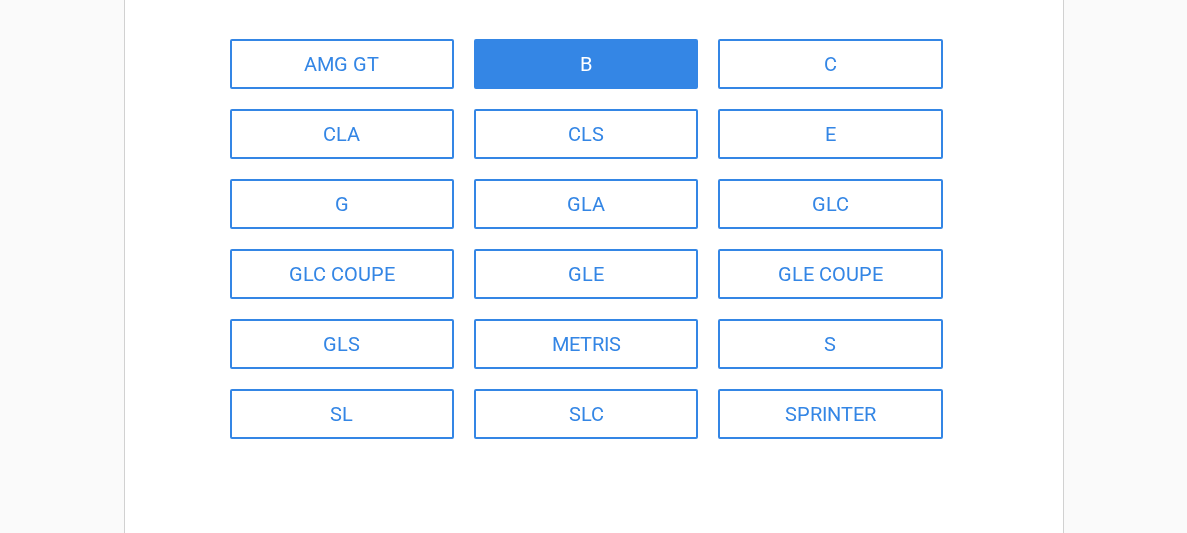scroll, scrollTop: 240, scrollLeft: 0, axis: vertical 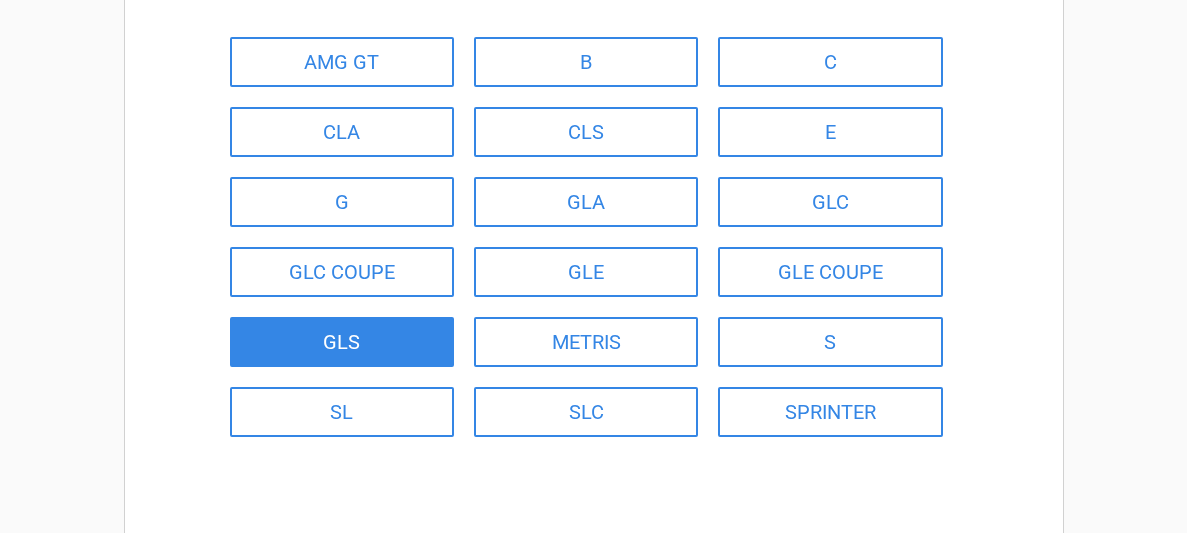 click on "GLS" at bounding box center [342, 342] 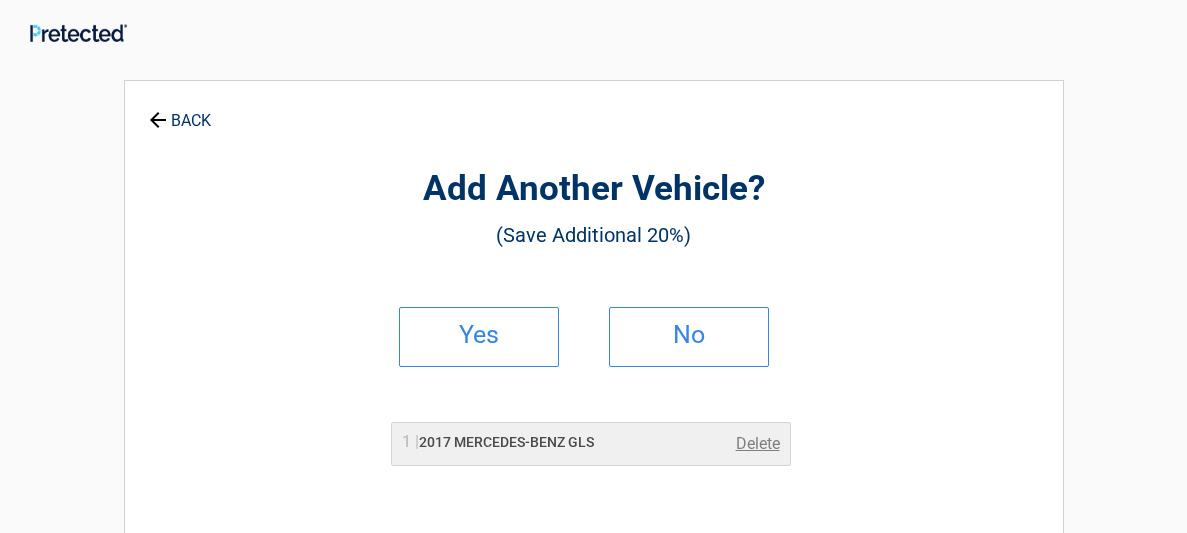 scroll, scrollTop: 0, scrollLeft: 0, axis: both 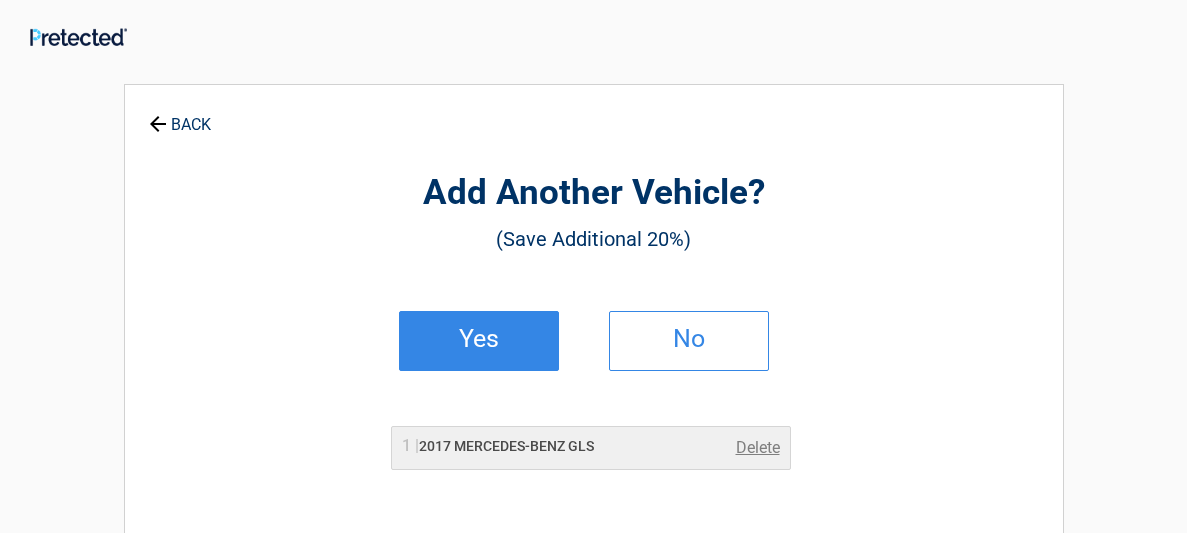 click on "Yes" at bounding box center [479, 341] 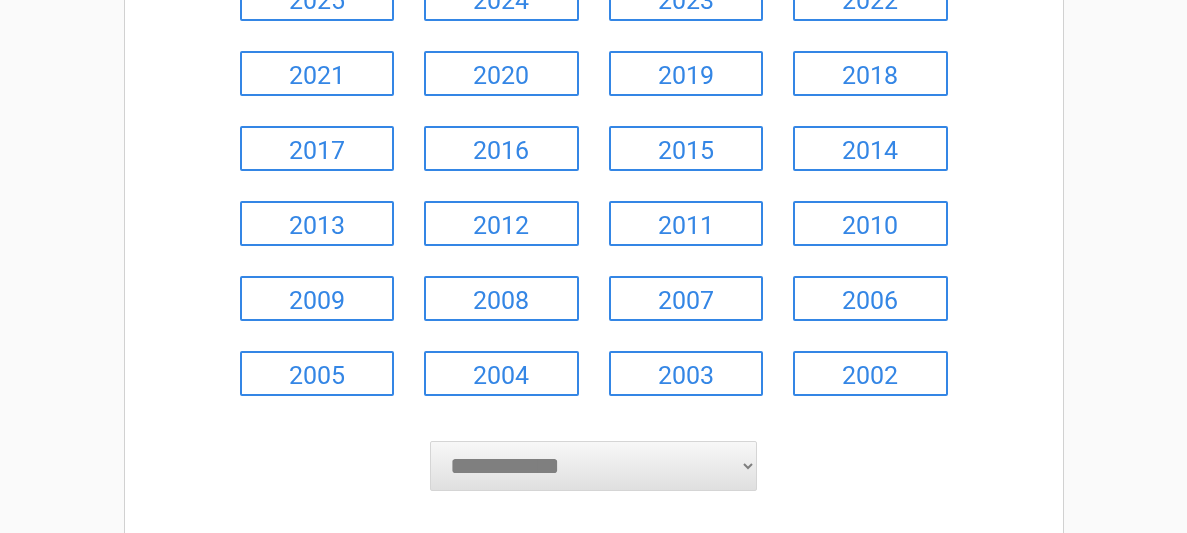 scroll, scrollTop: 323, scrollLeft: 0, axis: vertical 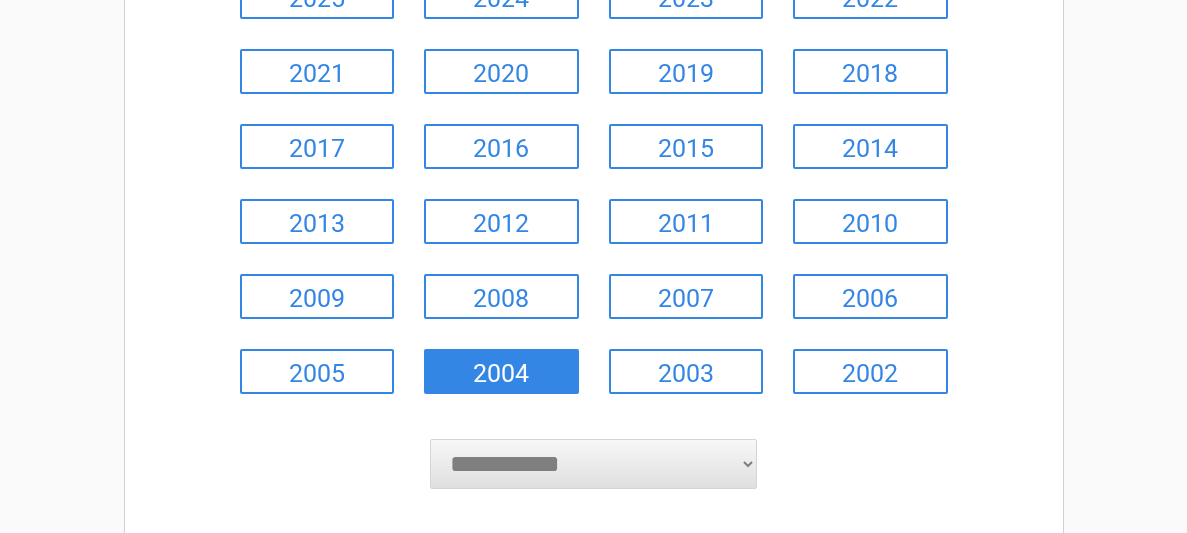 click on "2004" at bounding box center [501, 371] 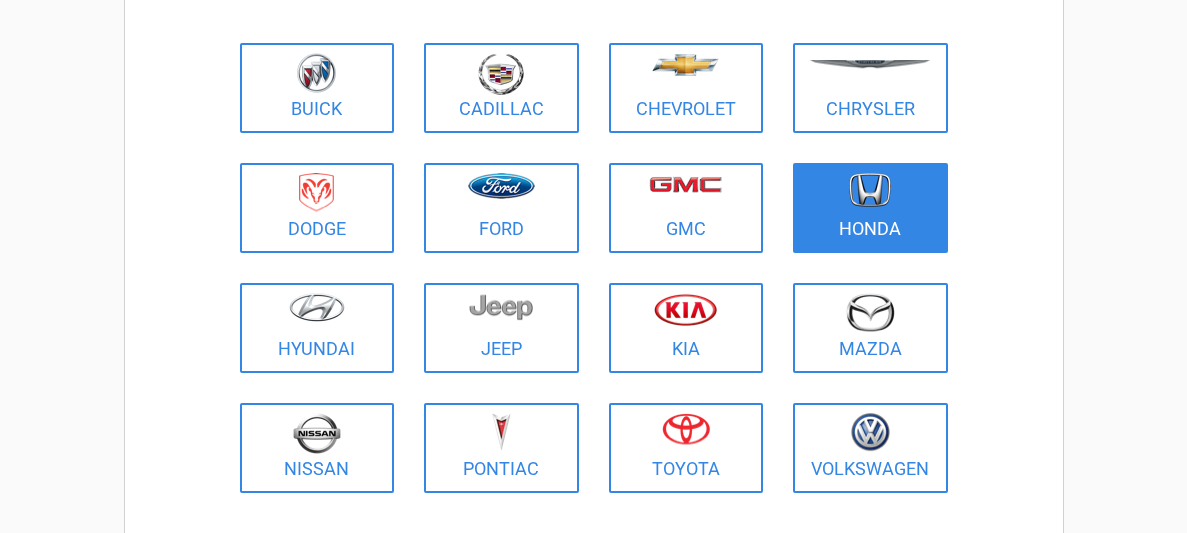 scroll, scrollTop: 235, scrollLeft: 0, axis: vertical 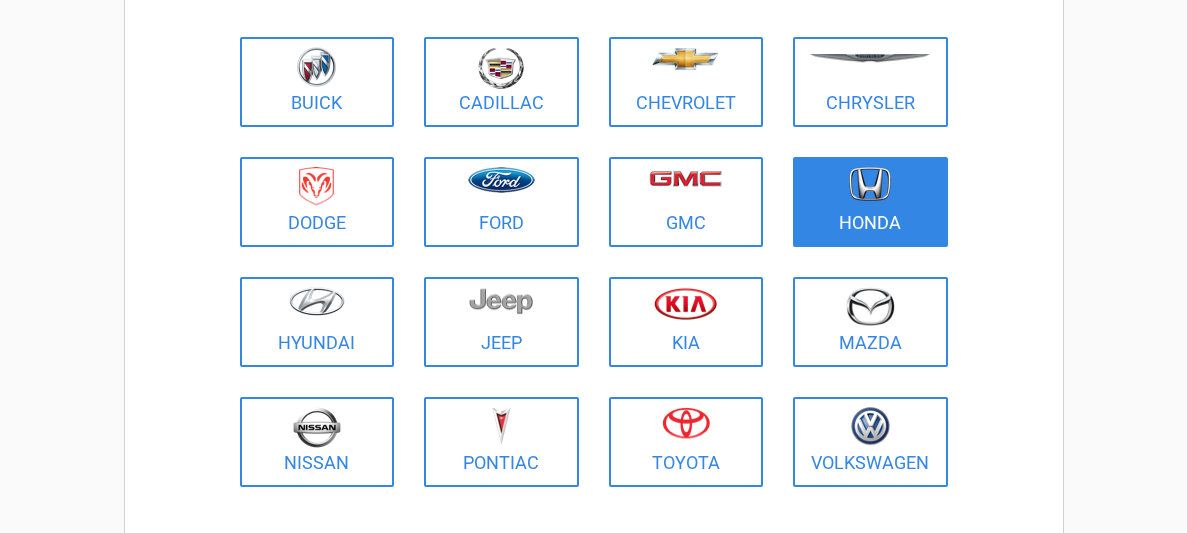 click on "Honda" at bounding box center [870, 202] 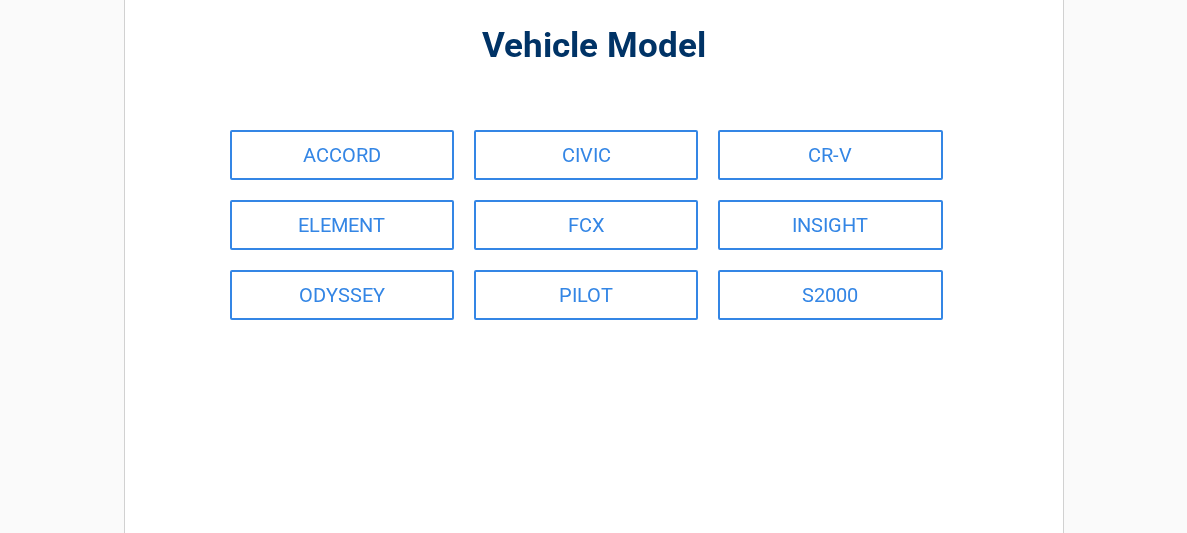 scroll, scrollTop: 0, scrollLeft: 0, axis: both 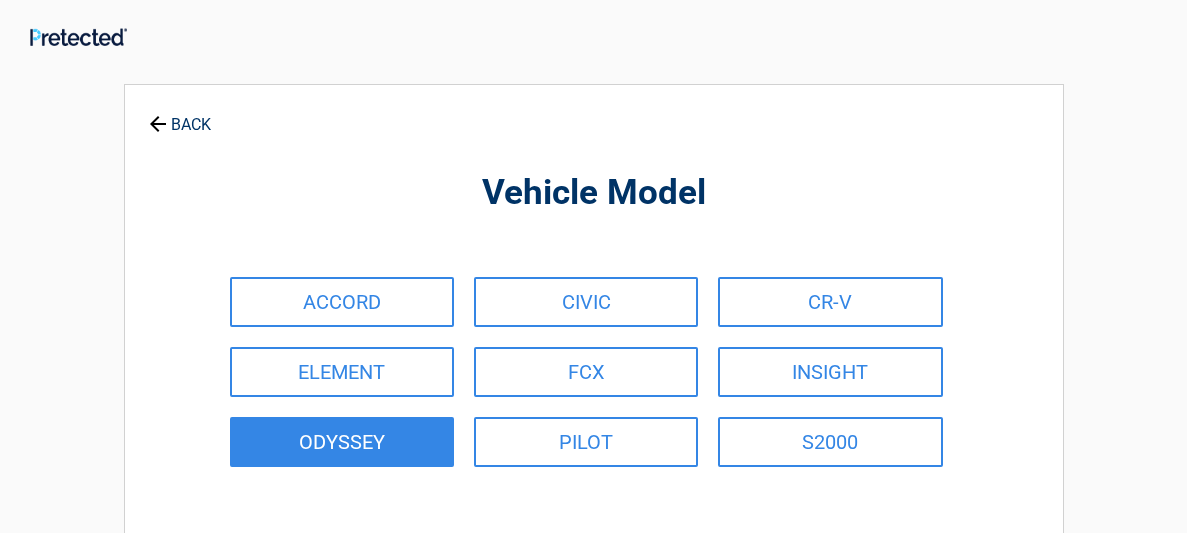 click on "ODYSSEY" at bounding box center (342, 442) 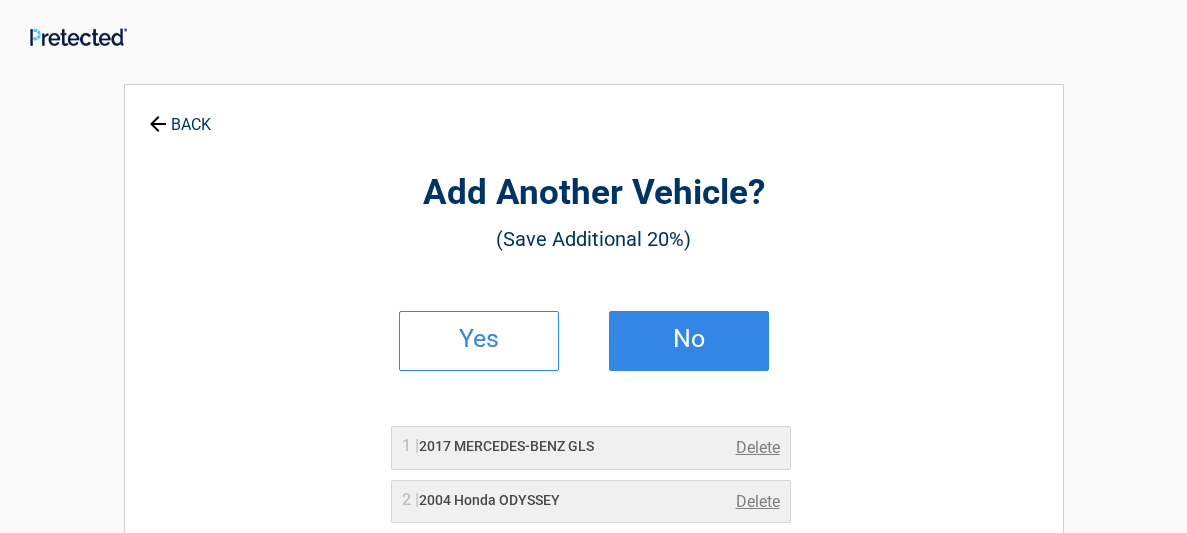 click on "No" at bounding box center (689, 339) 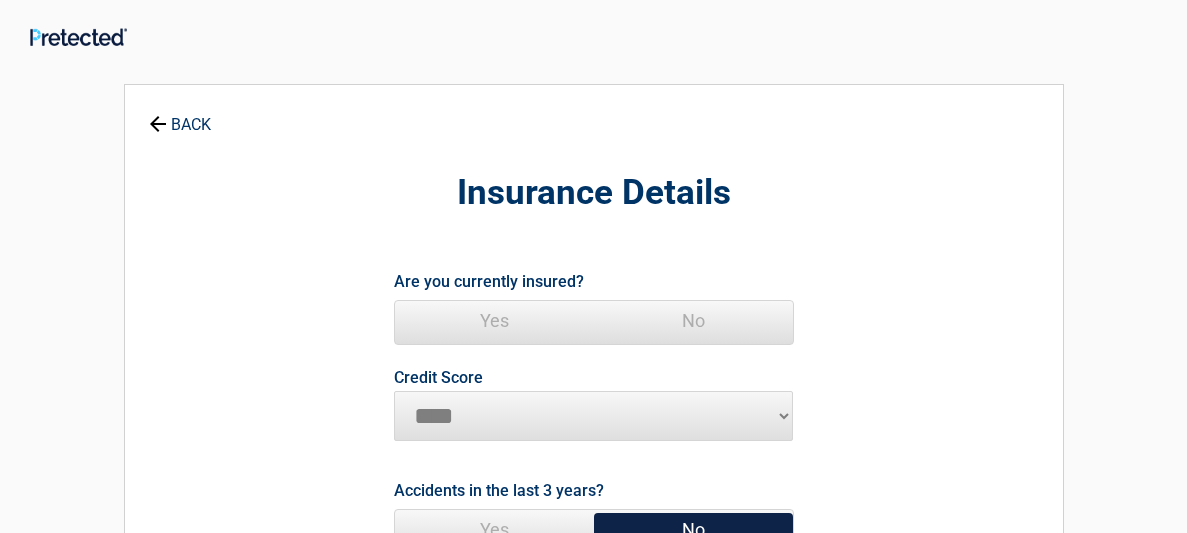 click on "Yes" at bounding box center (494, 321) 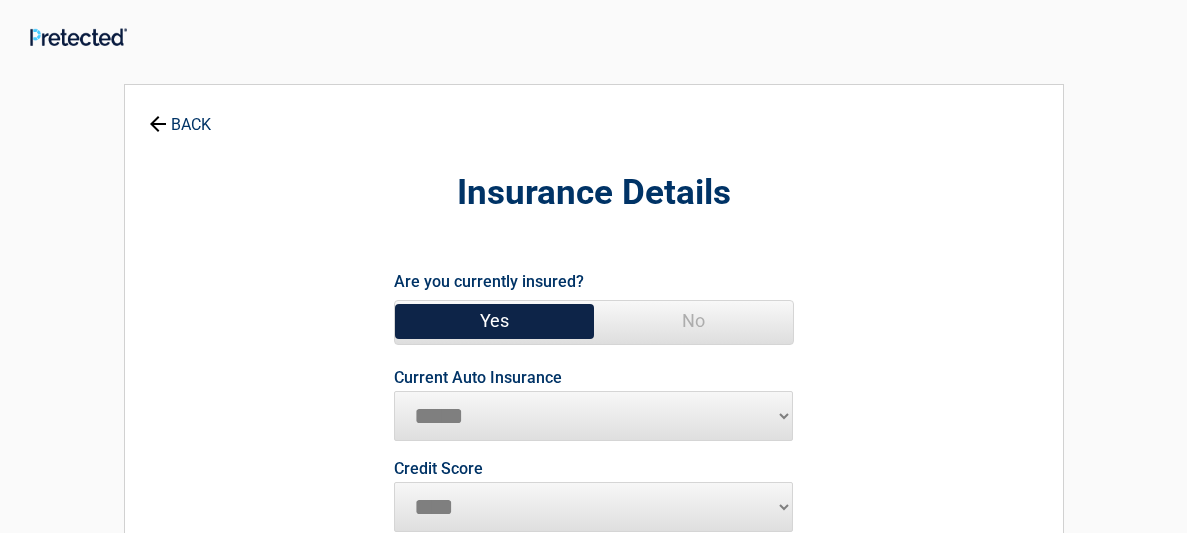 click on "**********" at bounding box center [594, 416] 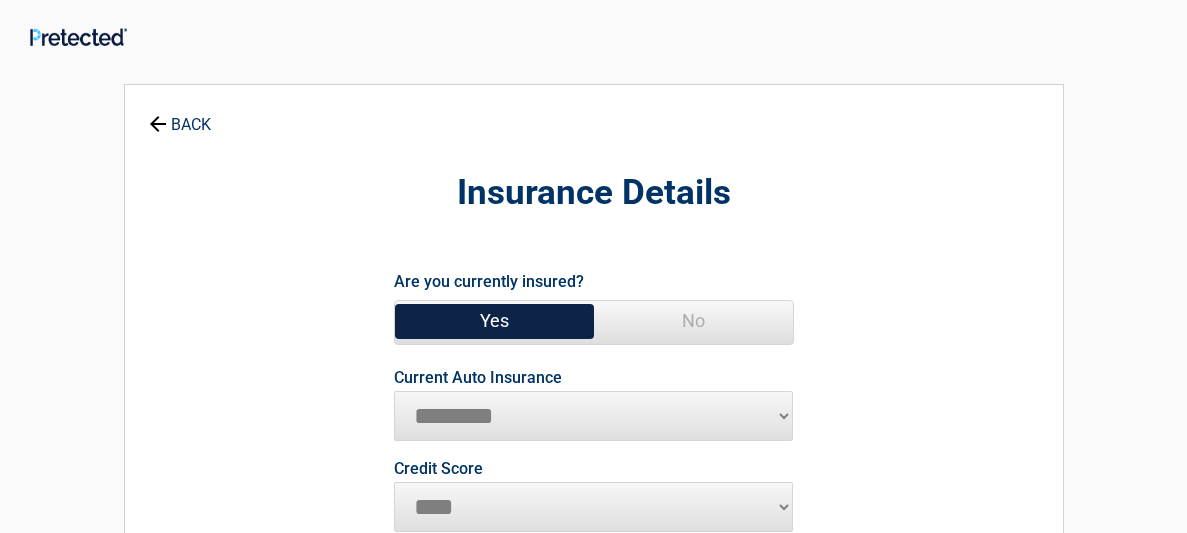 click on "**********" at bounding box center [594, 416] 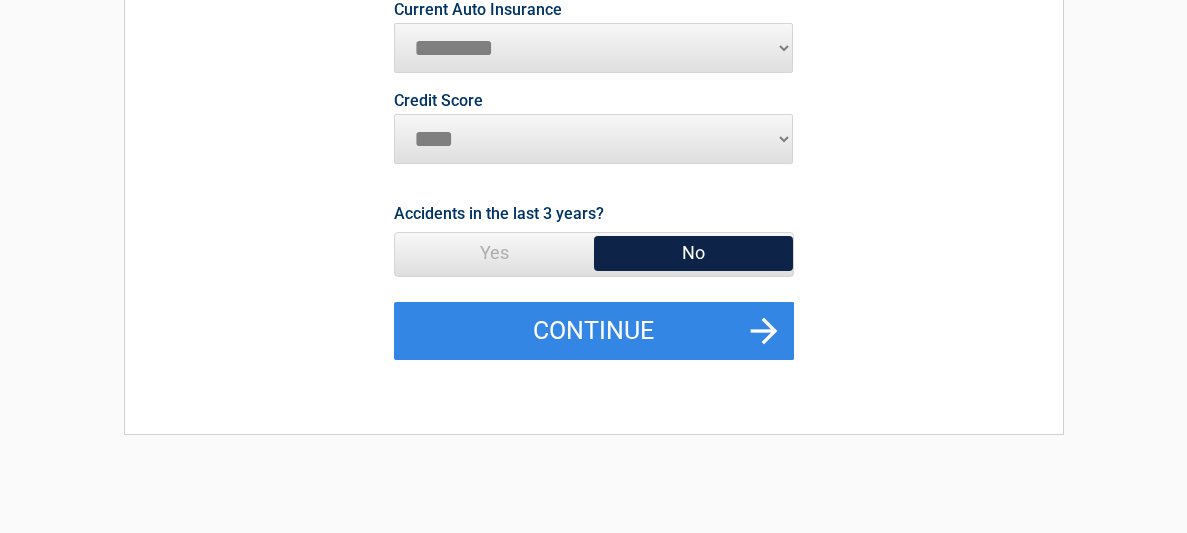 scroll, scrollTop: 370, scrollLeft: 0, axis: vertical 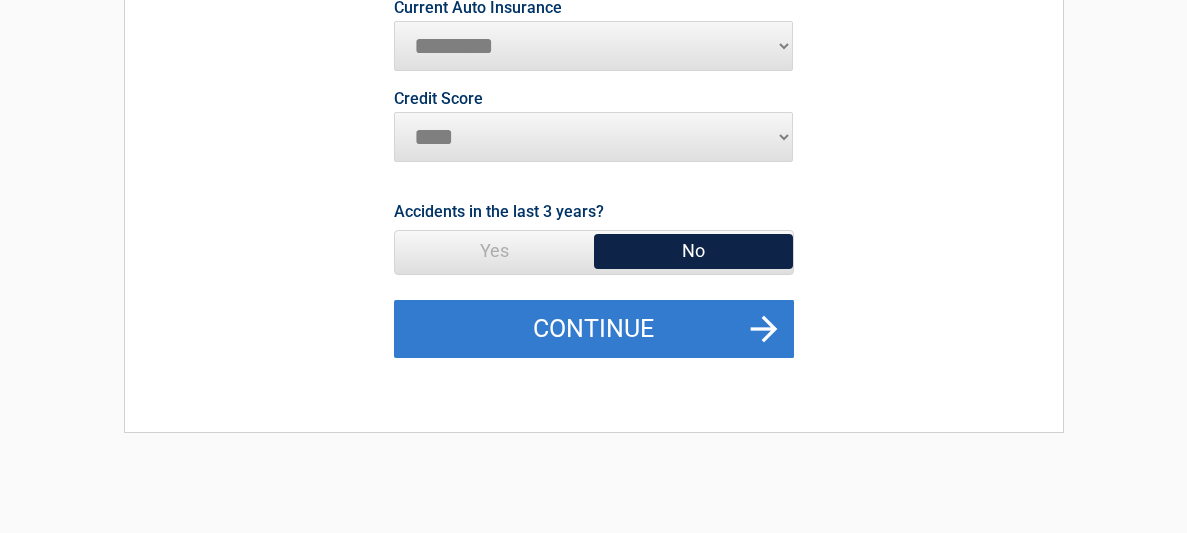 click on "Continue" at bounding box center (594, 329) 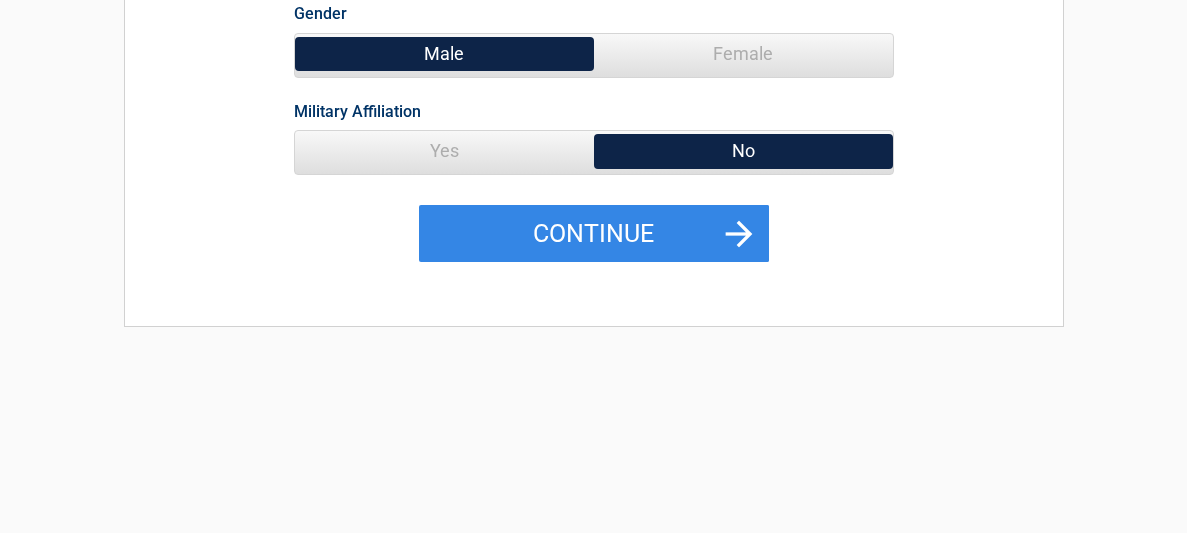 scroll, scrollTop: 514, scrollLeft: 0, axis: vertical 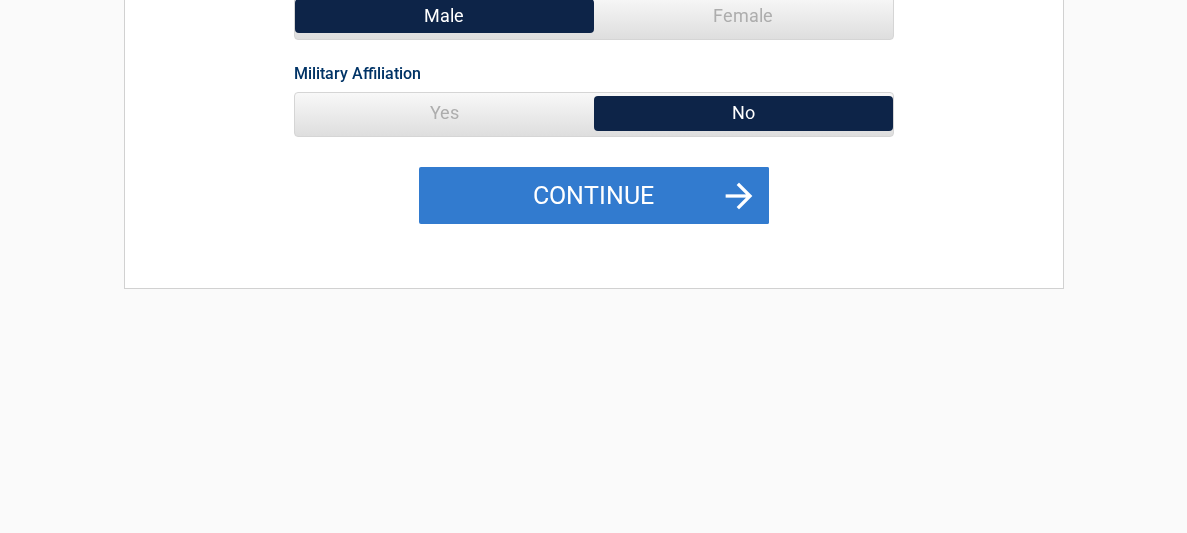 click on "Continue" at bounding box center [594, 196] 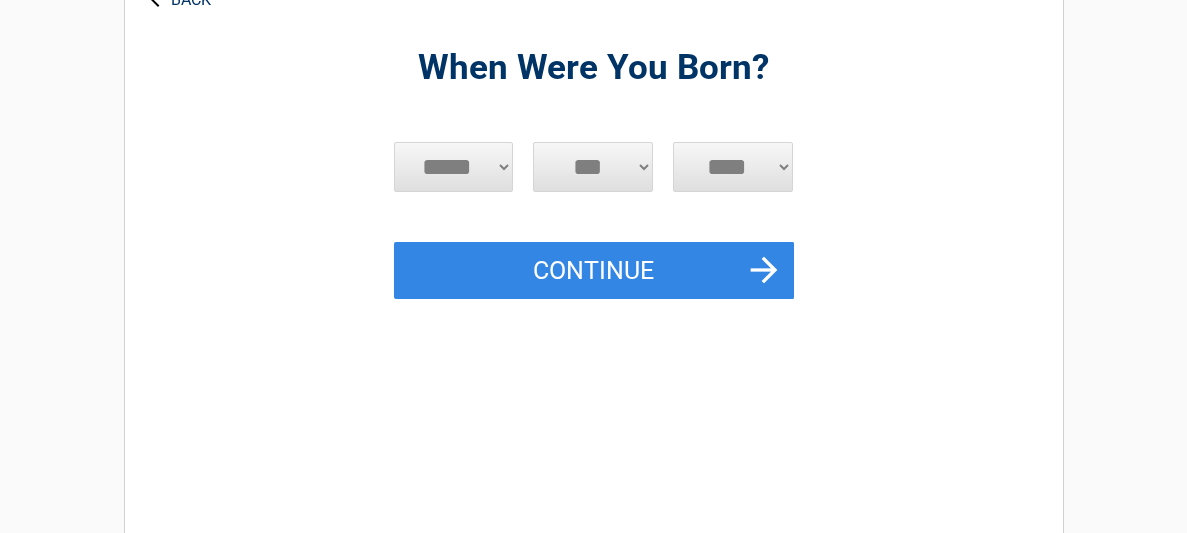 scroll, scrollTop: 0, scrollLeft: 0, axis: both 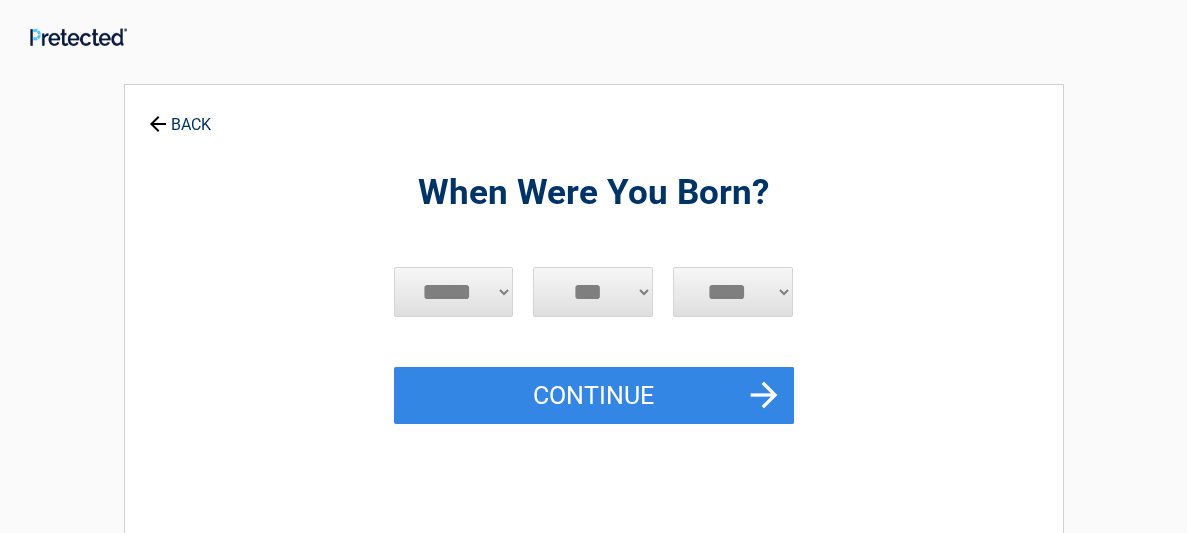 click on "*****
***
***
***
***
***
***
***
***
***
***
***
***" at bounding box center [454, 292] 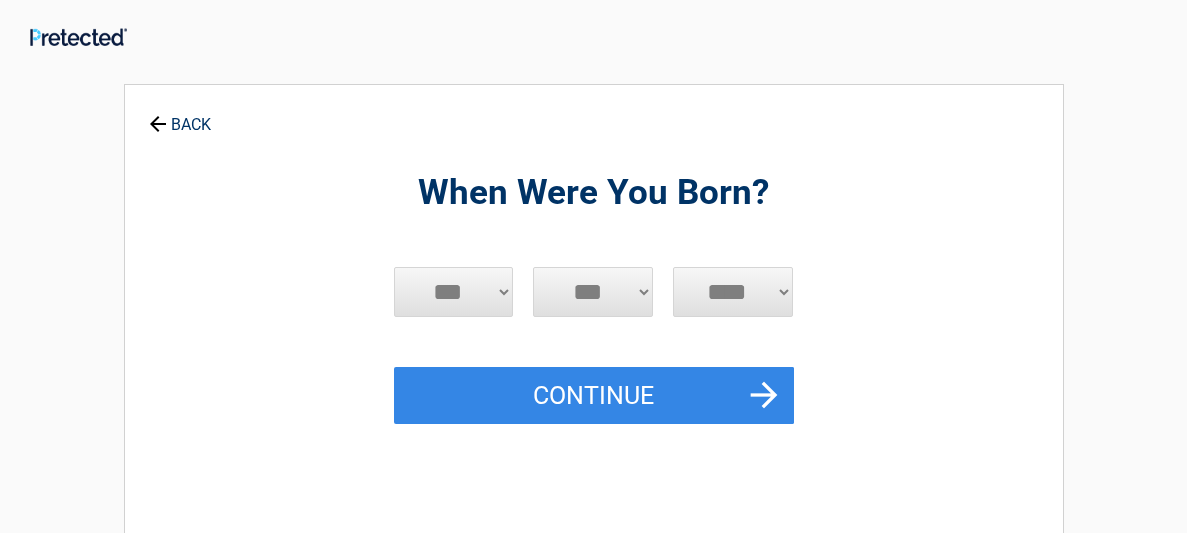 click on "*****
***
***
***
***
***
***
***
***
***
***
***
***" at bounding box center [454, 292] 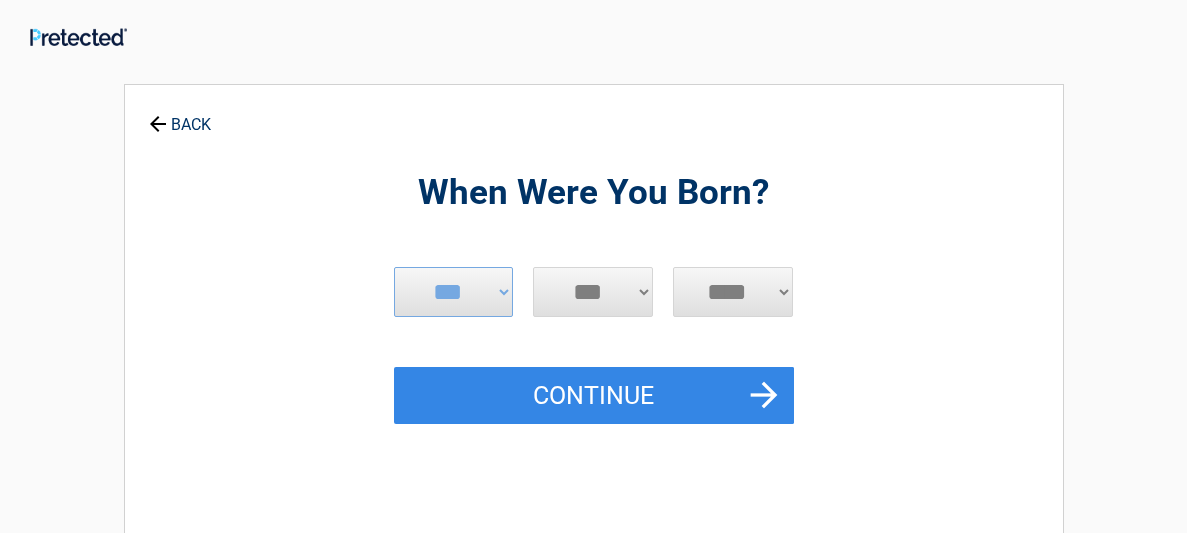 select on "**" 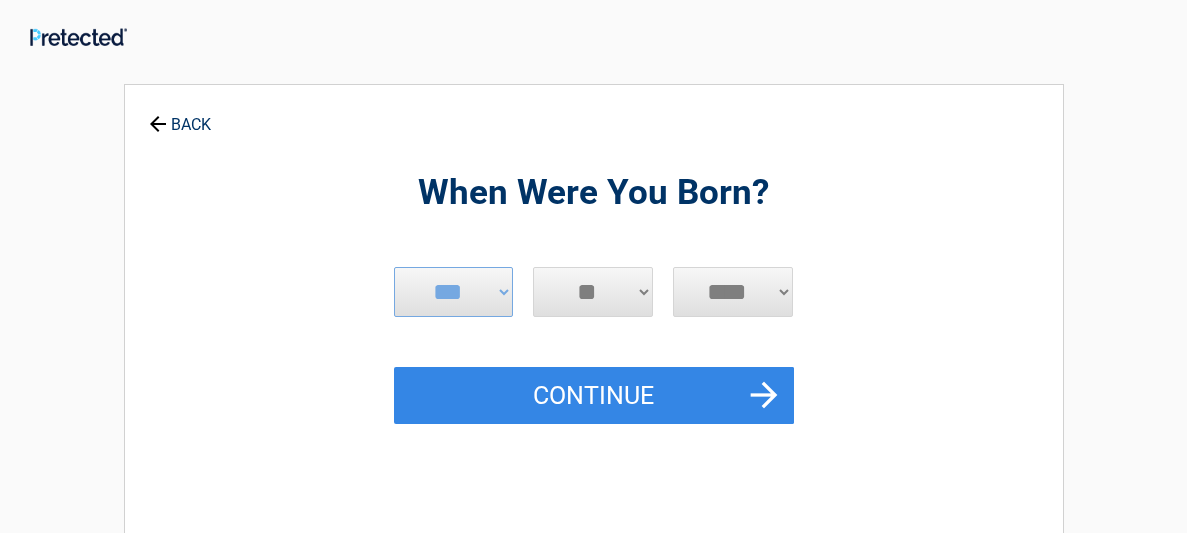 click on "*** * * * * * * * * * ** ** ** ** ** ** ** ** ** ** ** ** ** ** ** ** ** ** ** **" at bounding box center [593, 292] 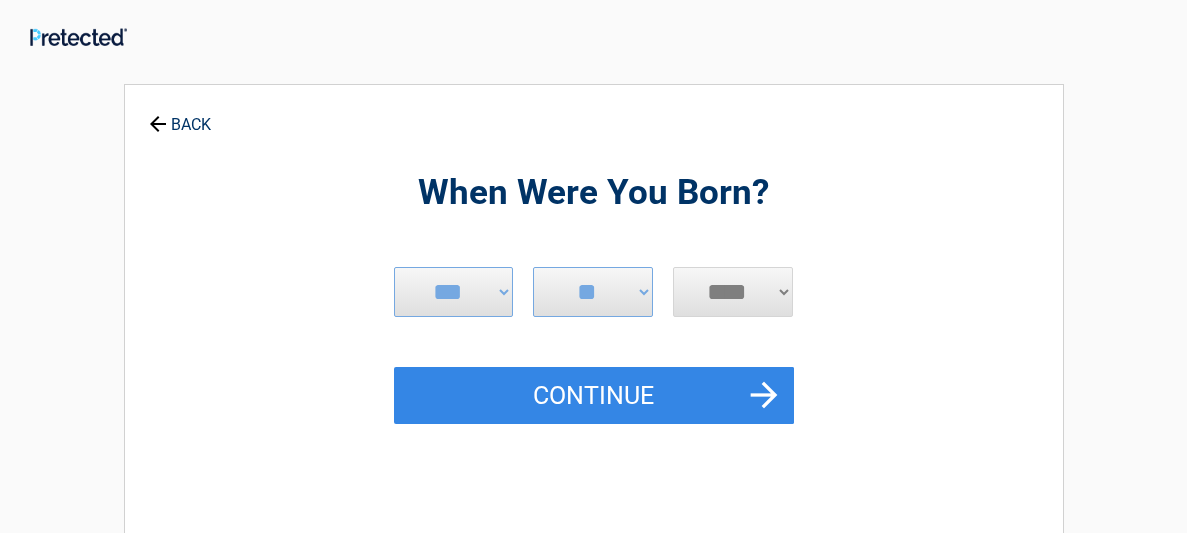 select on "****" 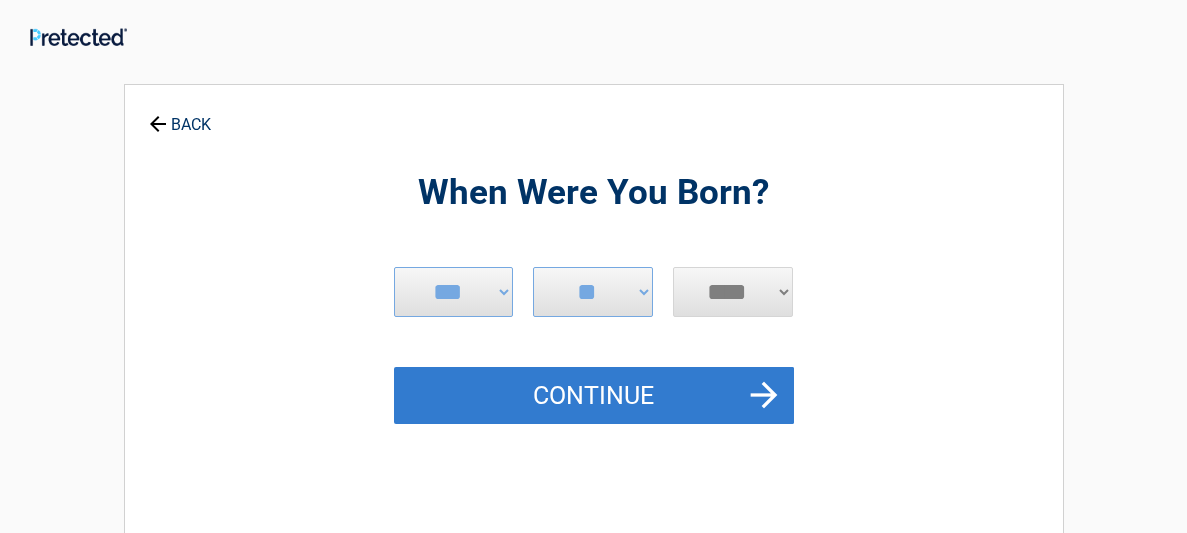 click on "Continue" at bounding box center (594, 396) 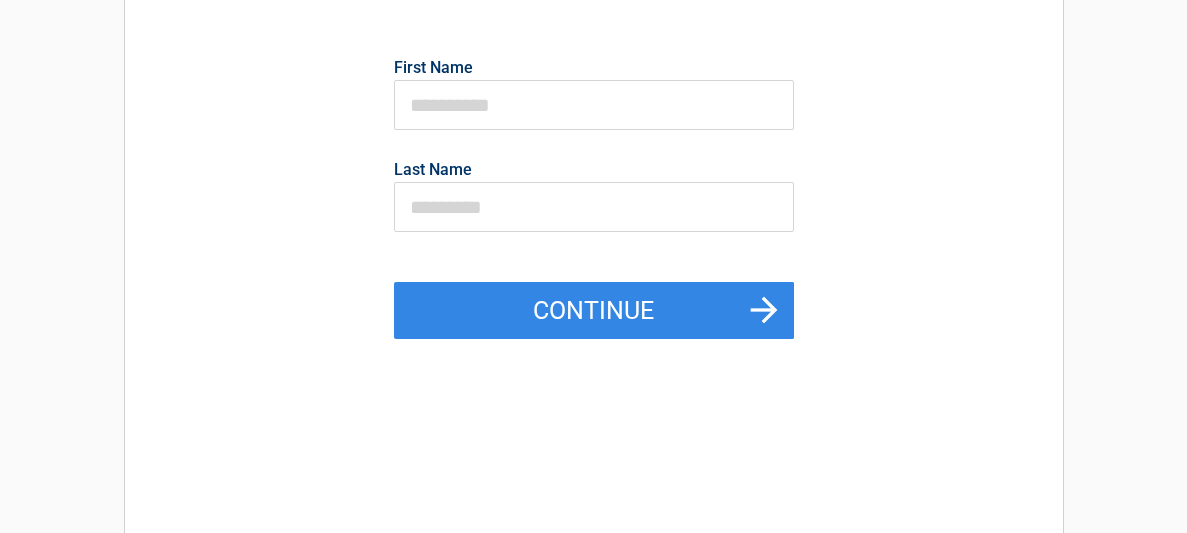 scroll, scrollTop: 0, scrollLeft: 0, axis: both 